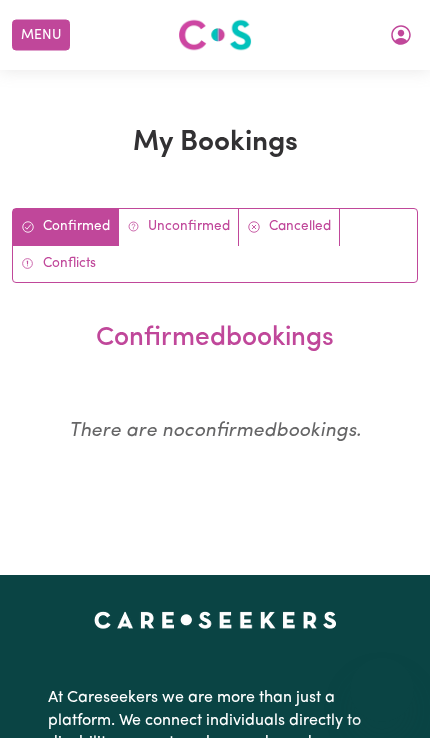 scroll, scrollTop: 0, scrollLeft: 0, axis: both 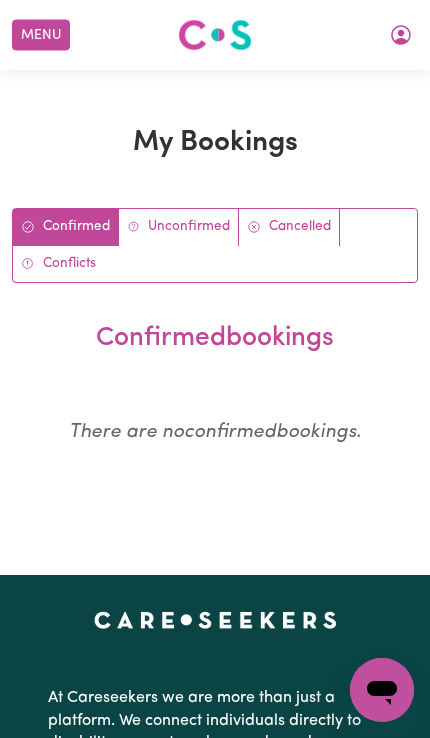 click on "Menu" at bounding box center [41, 35] 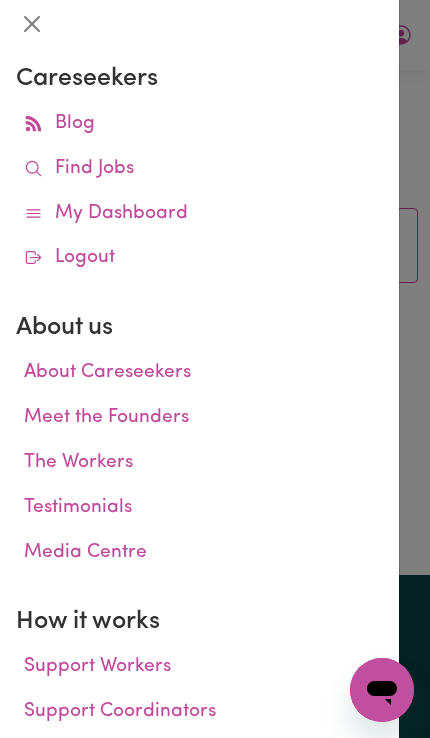 click on "My Dashboard" at bounding box center [199, 214] 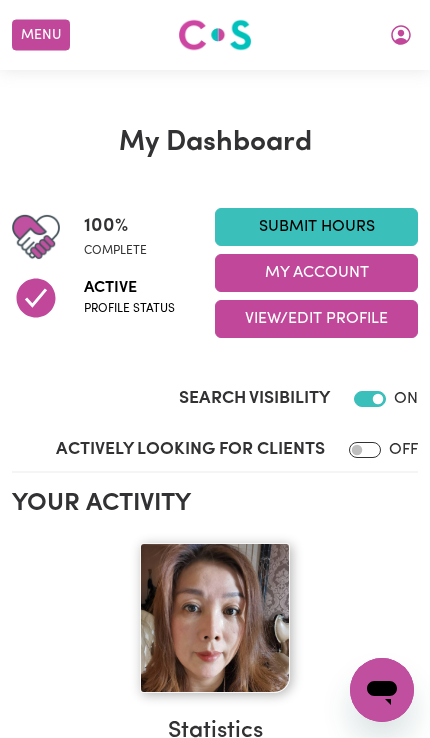 click on "100 % complete Active Profile status Submit Hours My Account View/Edit Profile Search Visibility ON Actively Looking for Clients OFF Your activity Statistics Hours worked: 85 Response rate: 100 % Profile last updated: 6 August, 2025 Your badges Completed badges First Aid Certified CPR Certified Aged Care Quality Standards & Code of Conduct Serious Incident Reporting Scheme Course Careseekers onboarding completed Boundaries training completed COVID-19 infection control training NDIS worker training completed NDIS worker screening verified Recommended badges Vaccination scheduled CS Recommends Regulated Restrictive Practices Course CS Reliable Worker Medical Exemption Partially vaccinated Fully vaccinated Boosted Identify & Respond to Abuse & Neglect Reviews No reviews yet for Hui ." at bounding box center (215, 890) 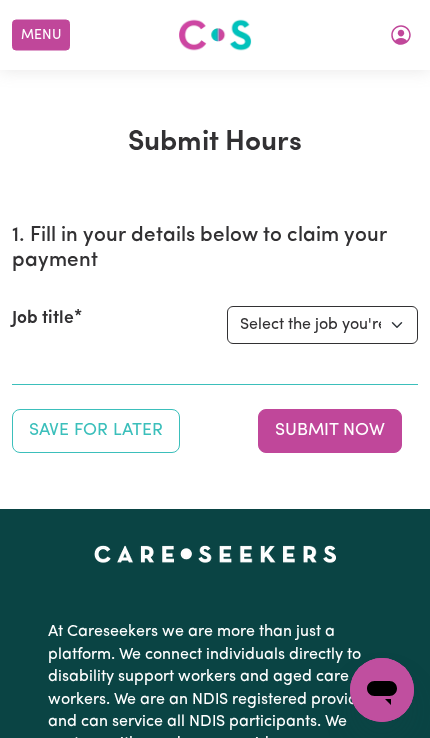 click on "Select the job you're submitting hours for... [[PERSON NAME]] Female Support Worker Needed In Surry Hills, NSW [[PERSON NAME]] Female Support Worker Needed Every Monday, Tuesday And Thursday Morning In Earlwood, NSW [[PERSON NAME]] Care work needed for Cleaning Services, Domestic Assistance (light duties only), Cooking, Meal Prep [[PERSON NAME]] Care worker needed in CASULA NSW" at bounding box center (322, 325) 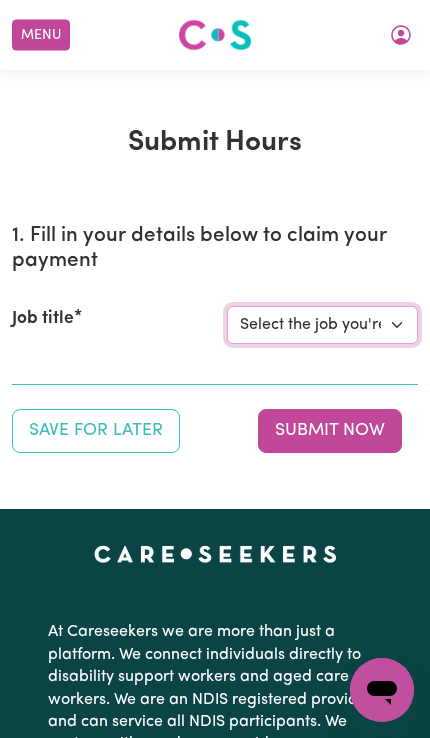 select on "14843" 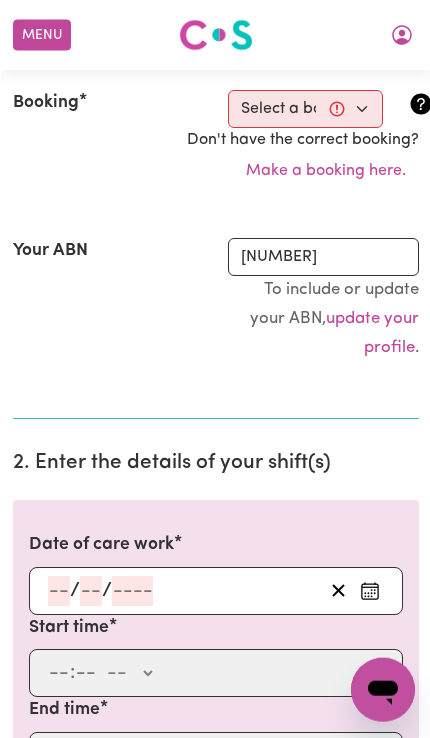 scroll, scrollTop: 384, scrollLeft: 0, axis: vertical 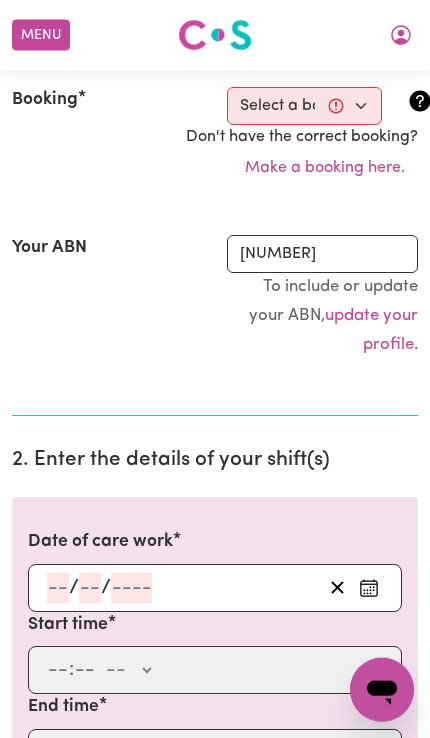 click 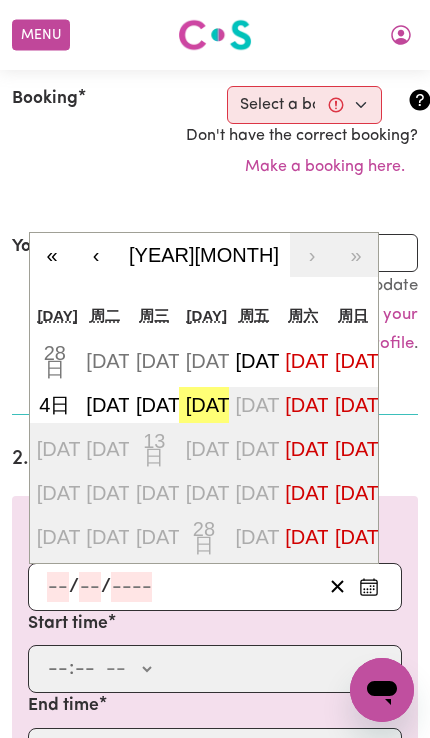 click on "[DATE]" at bounding box center [217, 405] 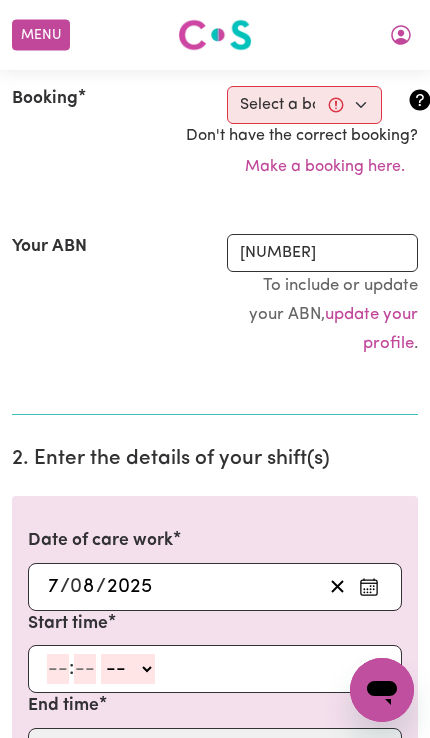 click 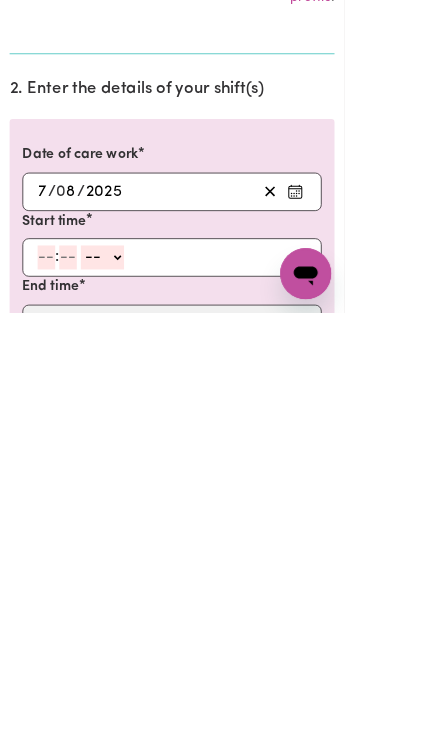 type on "9" 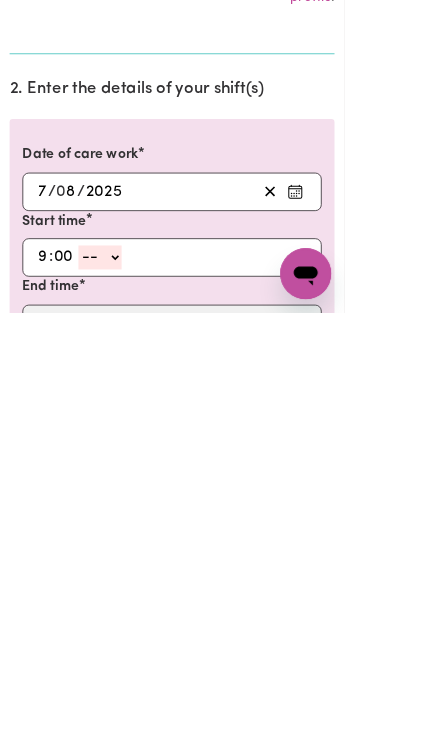 type on "00" 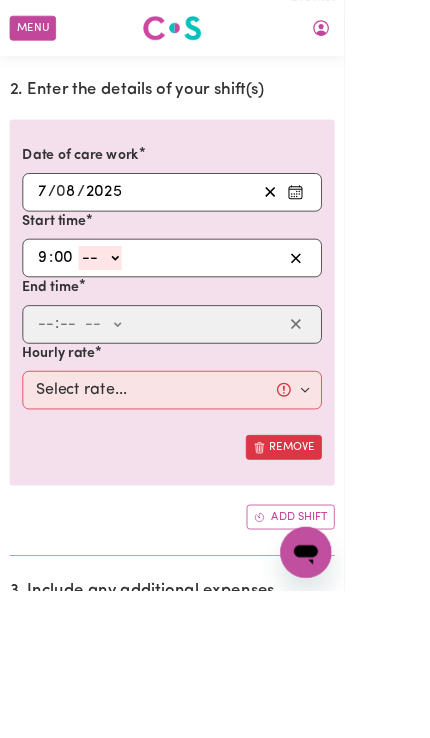select on "am" 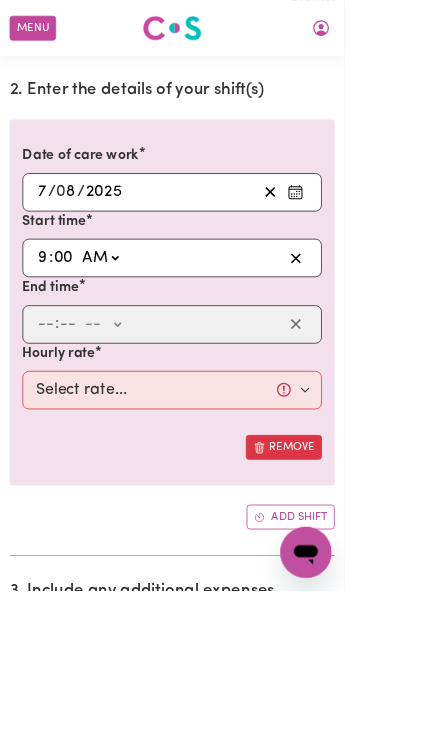 type on "09:00" 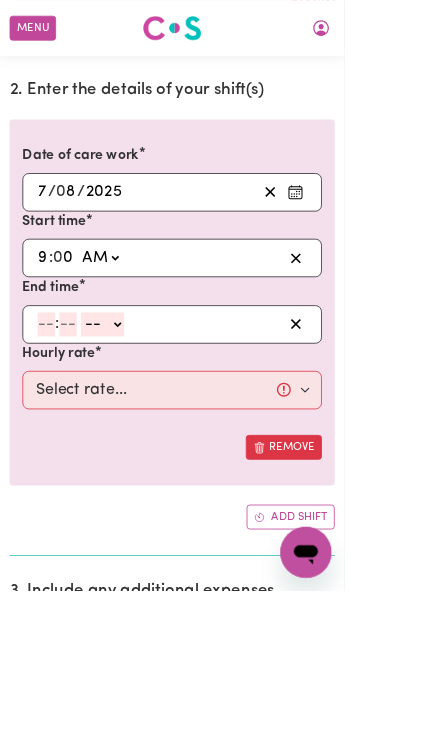 click on "-- AM PM" 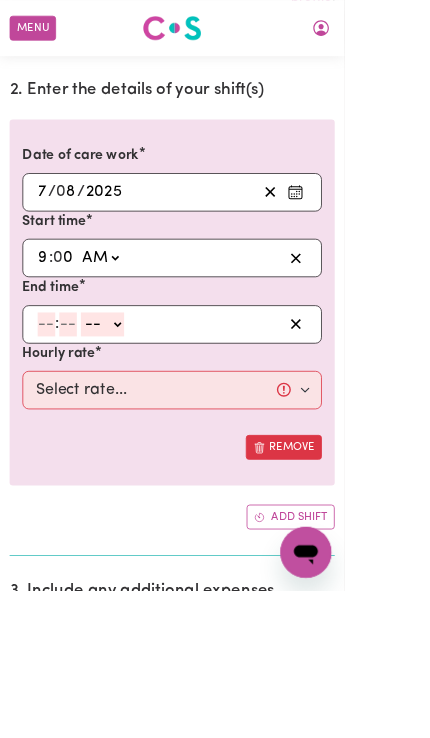 select on "pm" 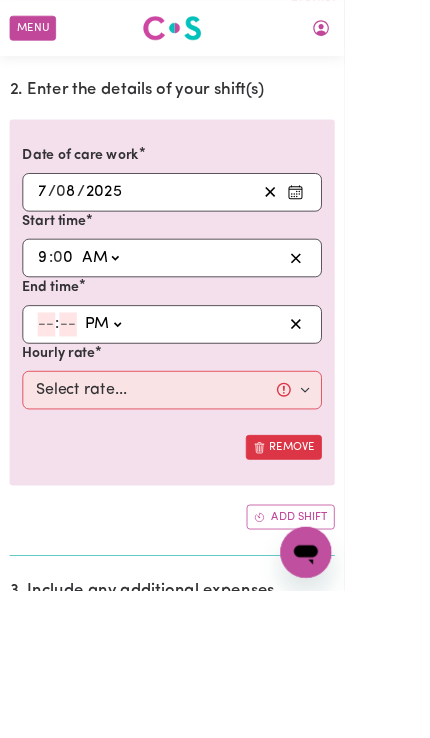 click 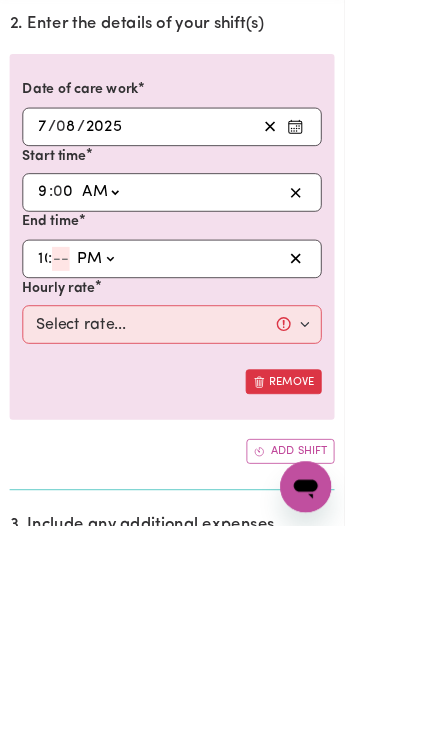 type on "10" 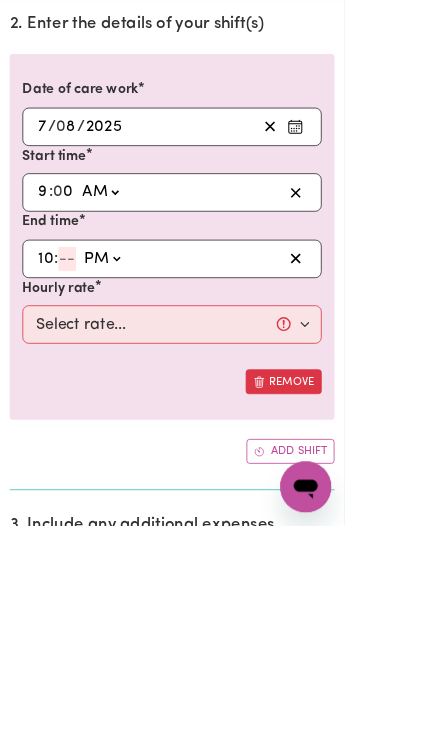 type on "0" 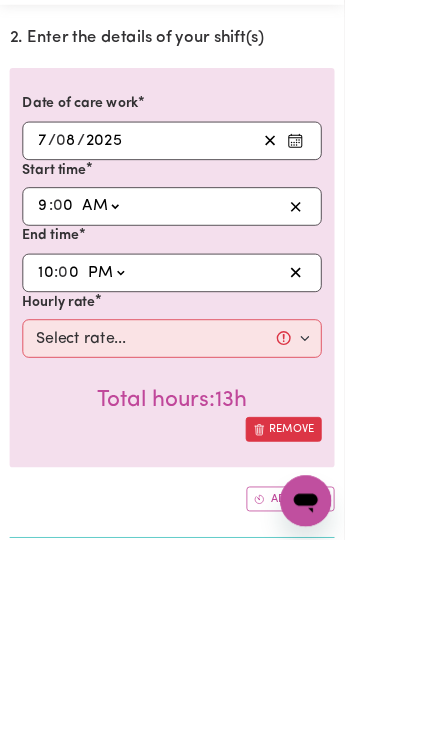 type on "0" 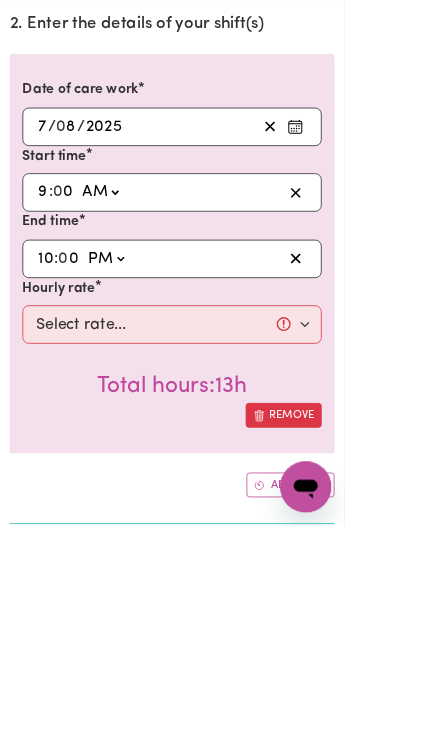 type on "1" 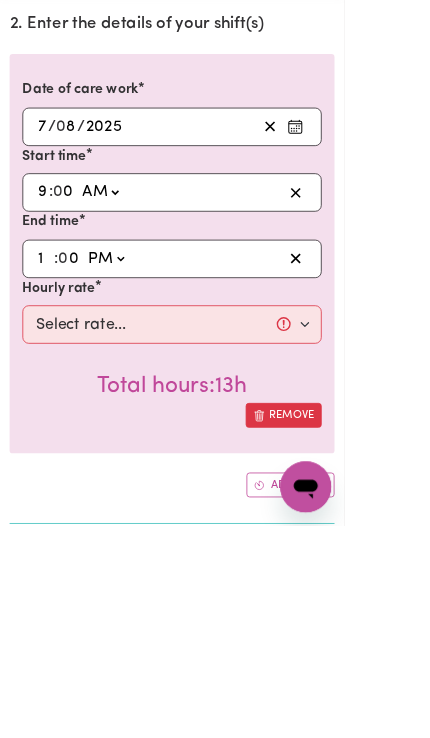 type on "13:00" 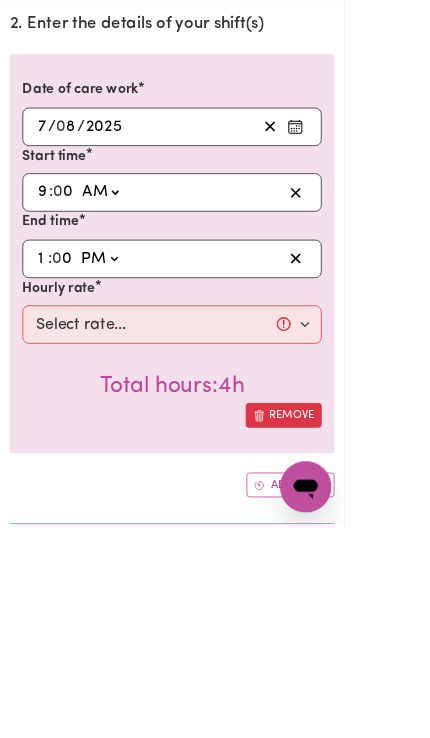 type on "1" 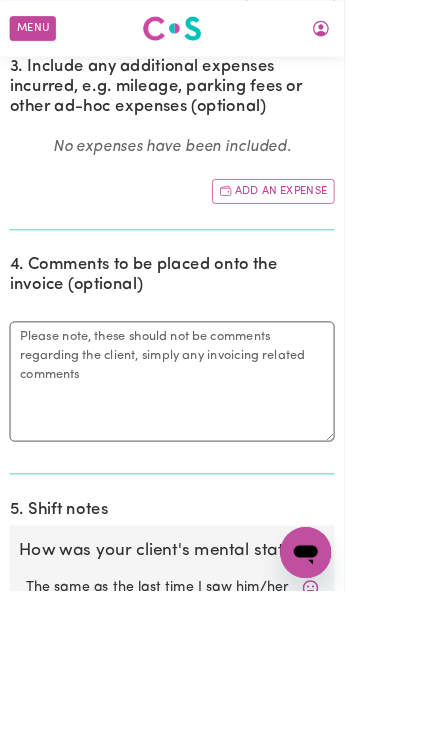 scroll, scrollTop: 1429, scrollLeft: 0, axis: vertical 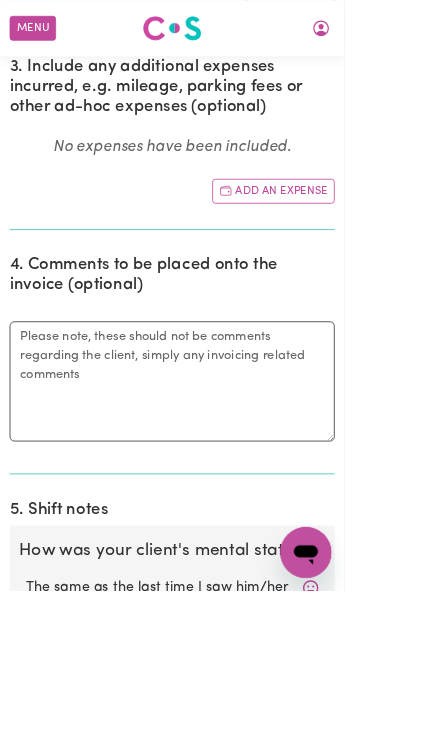click on "Not applicable" at bounding box center (215, 861) 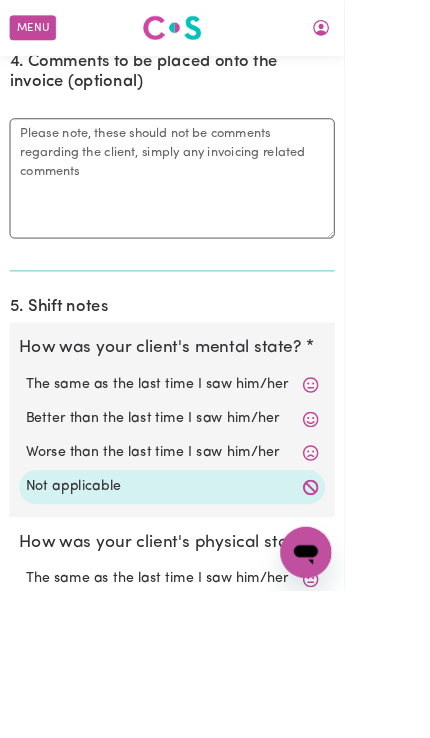 scroll, scrollTop: 1682, scrollLeft: 0, axis: vertical 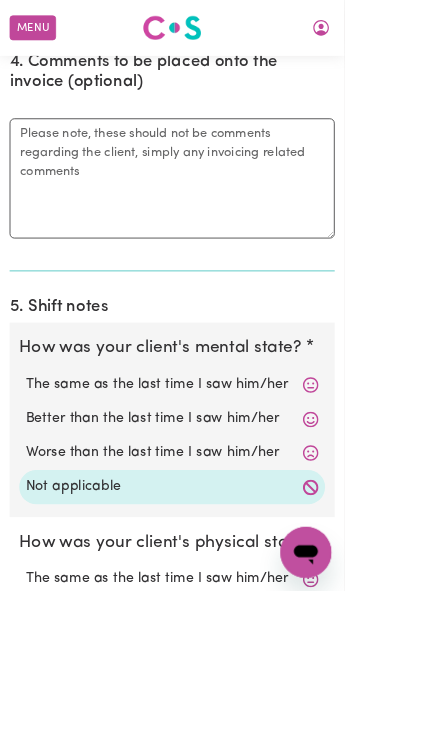 click on "Not applicable" at bounding box center [215, 850] 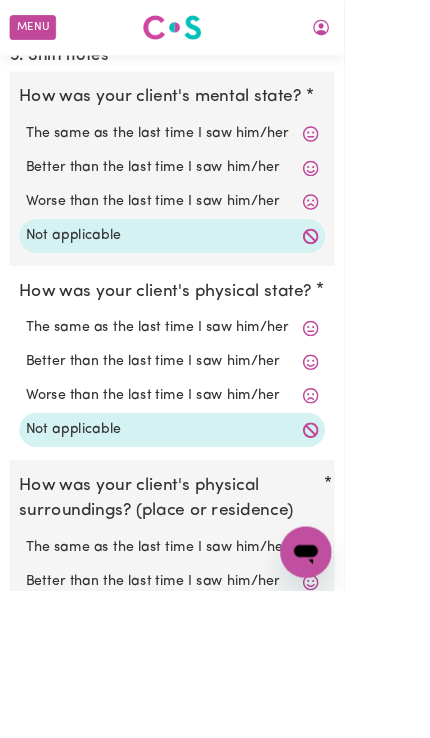 scroll, scrollTop: 1995, scrollLeft: 0, axis: vertical 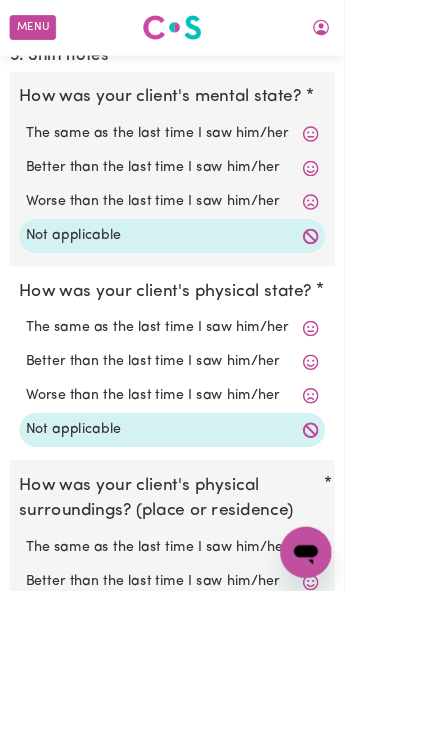 click on "Not applicable" at bounding box center [215, 812] 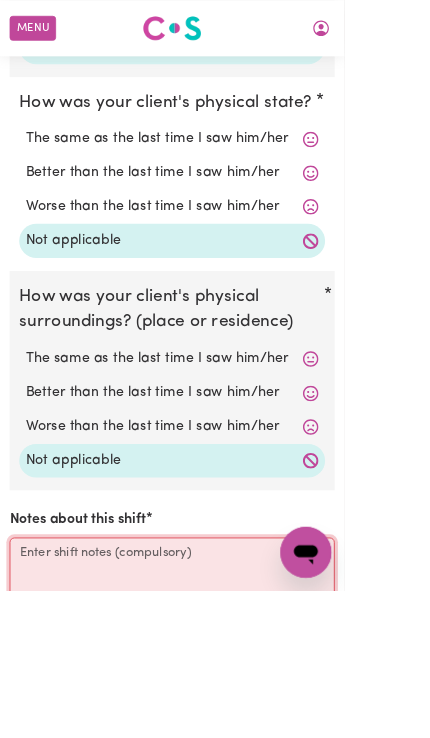 click on "Notes about this shift" at bounding box center [215, 747] 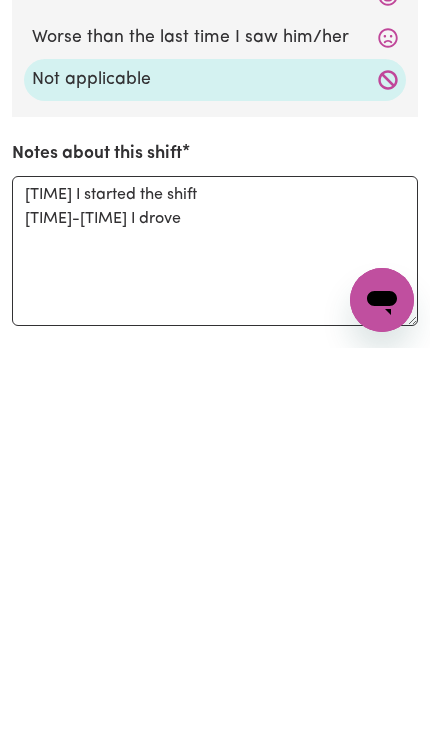 click on "Submit Hours 1. Fill in your details below to claim your payment Job title Select the job you're submitting hours for... [Lee Astute Living Care] Female Support Worker Needed In Surry Hills, [STATE] [Athena Milatos] Female Support Worker Needed Every Monday, Tuesday And Thursday Morning In Earlwood, [STATE] [Zhenzhong Lin] Care work needed for Cleaning Services, Domestic Assistance (light duties only), Cooking, Meal Prep [Cheryl Prasad] Care worker needed in CASULA [STATE] Preview Job Booking Select a booking... Thu, August 7, 2025 - 9:00am to 1:00pm (ONE-OFF) Don't have the correct booking? Make a booking here. Your ABN 27513357011 To include or update your ABN, update your profile . 2. Enter the details of your shift(s) Date of care work 2025-08-07 7 / 0 8 / 2025 « ‹ 2025年8月 › » 周一 周二 周三 周四 周五 周六 周日 28日 29日 30日 31日 1日 2日 3日 4日 5日 6日 7日 8日 9日 10日 11日 12日 13日 14日 15日 16日 17日 18日 19日 20日 21日 22日 23日 24日 25日 26日 27日 28日" at bounding box center (215, -647) 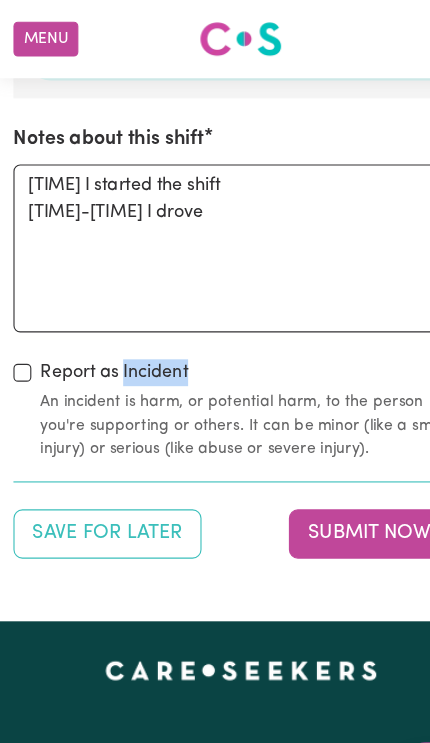 scroll, scrollTop: 2764, scrollLeft: 0, axis: vertical 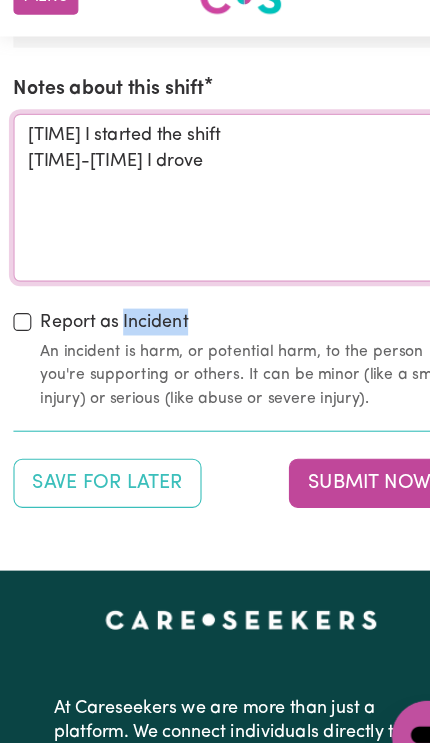 click on "[TIME] I started the shift
[TIME]-[TIME] I drove" at bounding box center (215, 214) 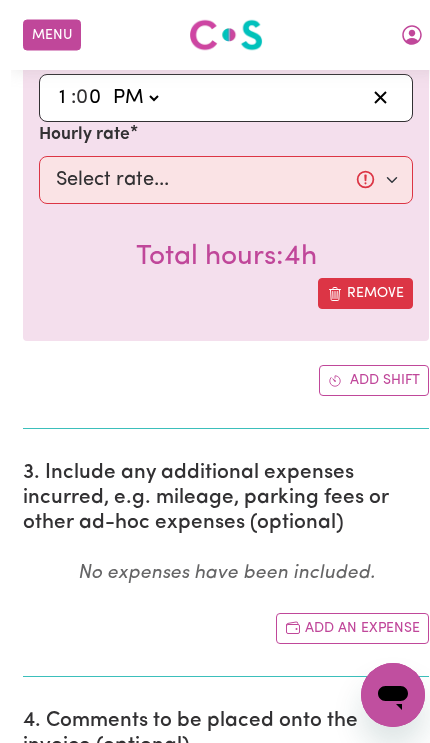 scroll, scrollTop: 1034, scrollLeft: 0, axis: vertical 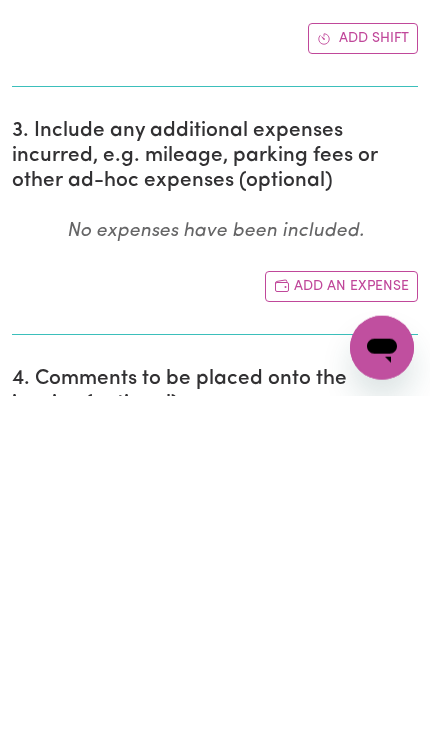 type on "[TIME] I started the shift
[TIME]-[TIME] I drove her to the shopping center.  We went to K mart to shop.  Then we went to Harvey Norman to get her head phone.
I brought her back and helped her to get the goods.
[TIME] off the shift" 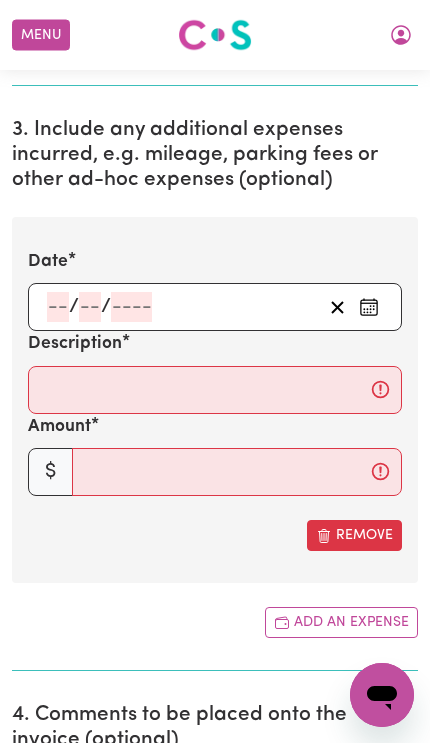 click 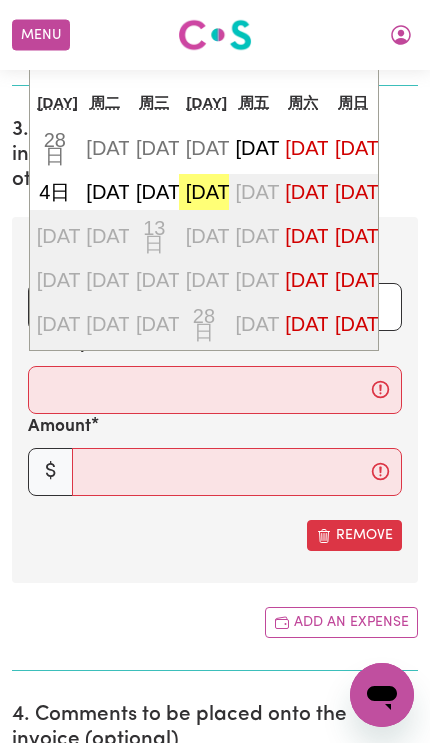 click on "[DATE]" at bounding box center [217, 192] 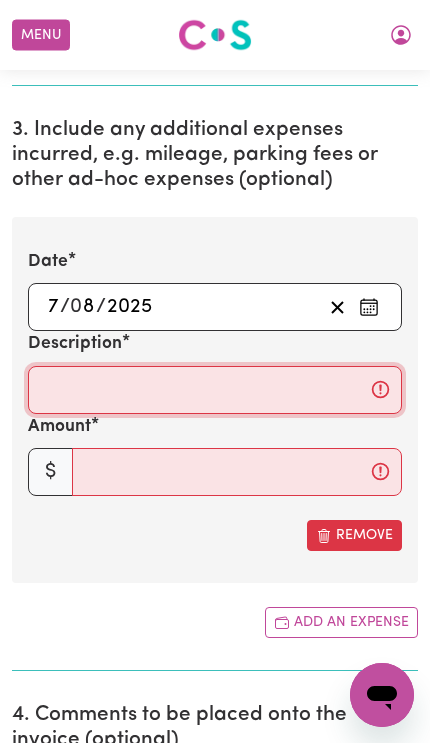 click on "Description" at bounding box center (215, 390) 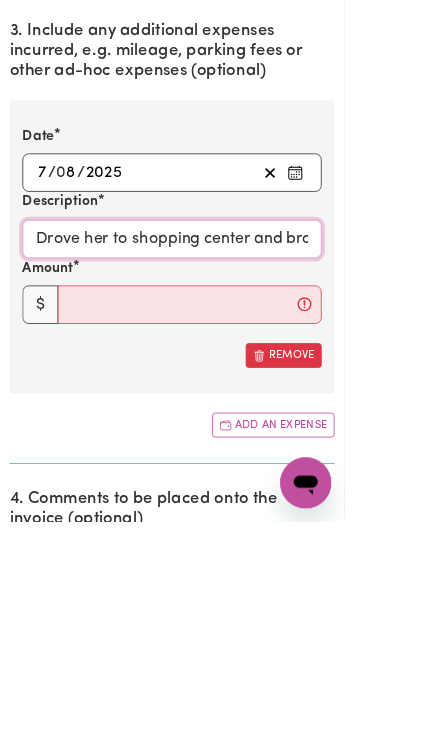 type on "Drove her to shopping center and brought her back home" 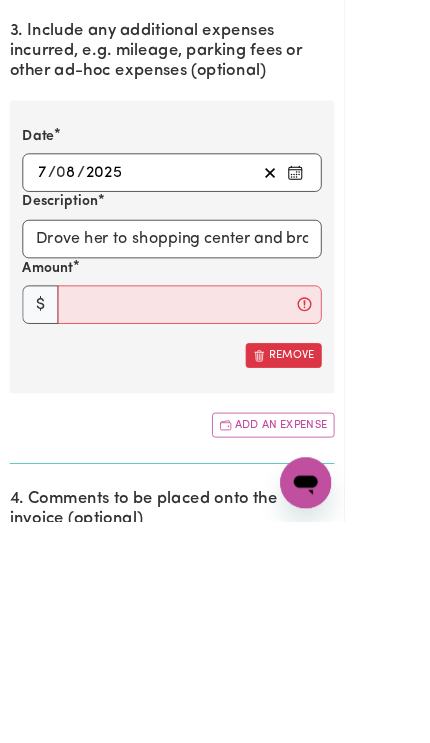 click on "Amount" at bounding box center (237, 472) 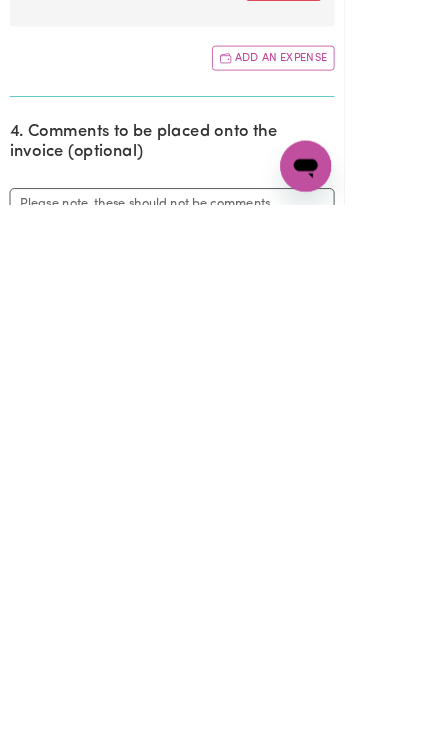 type on "10" 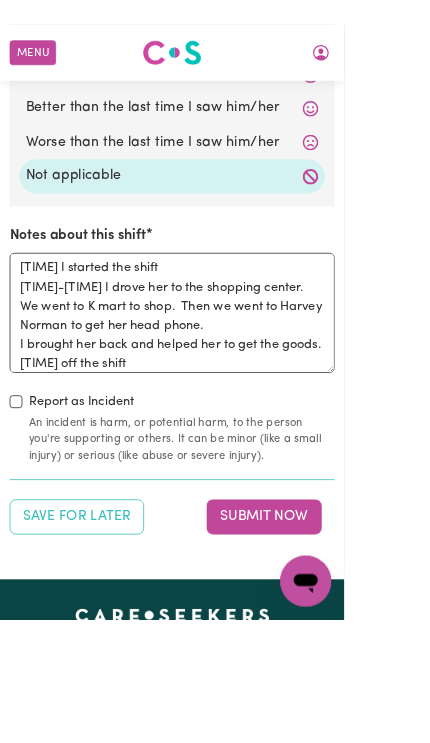 scroll, scrollTop: 2971, scrollLeft: 0, axis: vertical 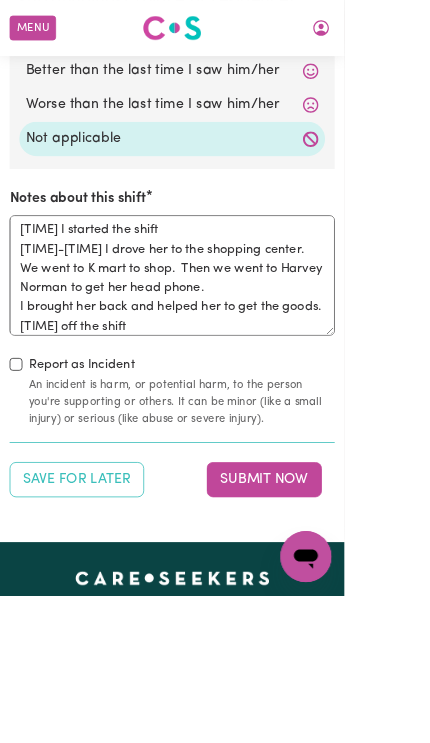 click on "Submit Now" at bounding box center (330, 599) 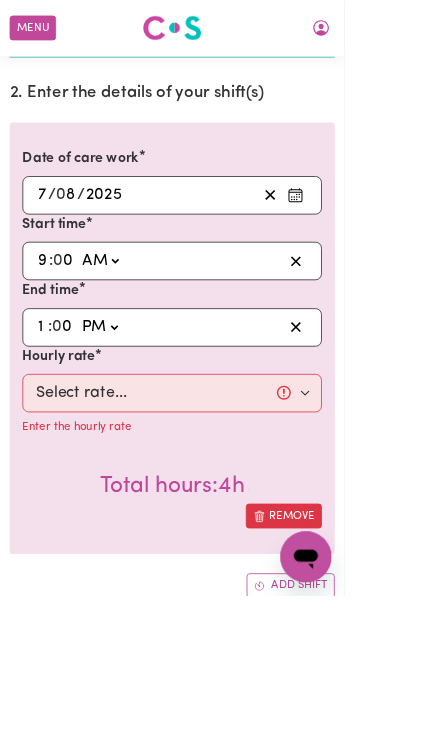 scroll, scrollTop: 715, scrollLeft: 0, axis: vertical 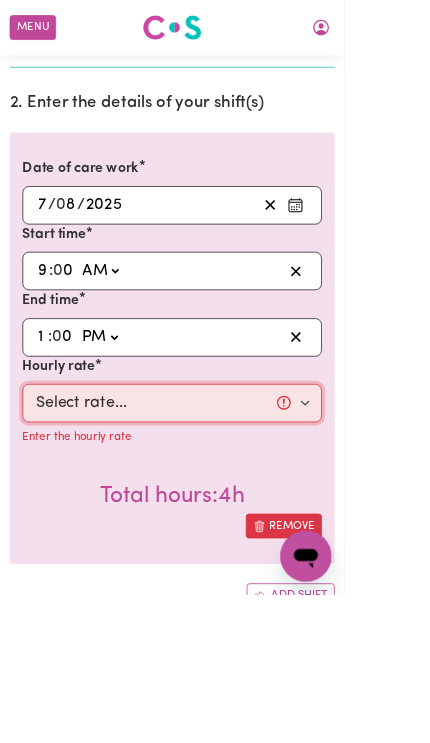 click on "Select rate... $45.00 (Weekday)" at bounding box center (215, 504) 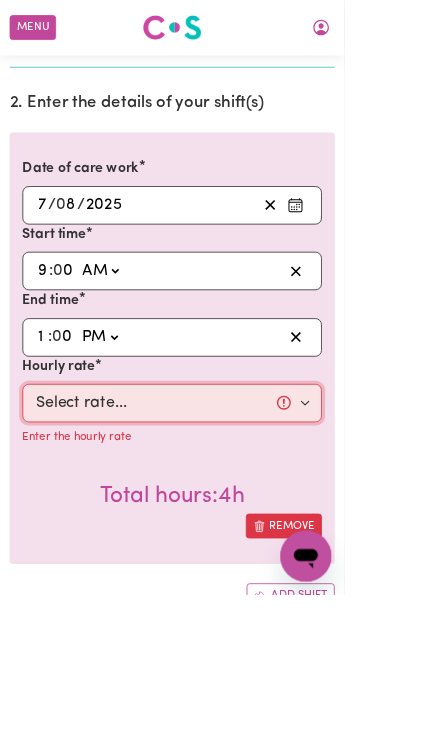 scroll, scrollTop: 715, scrollLeft: 0, axis: vertical 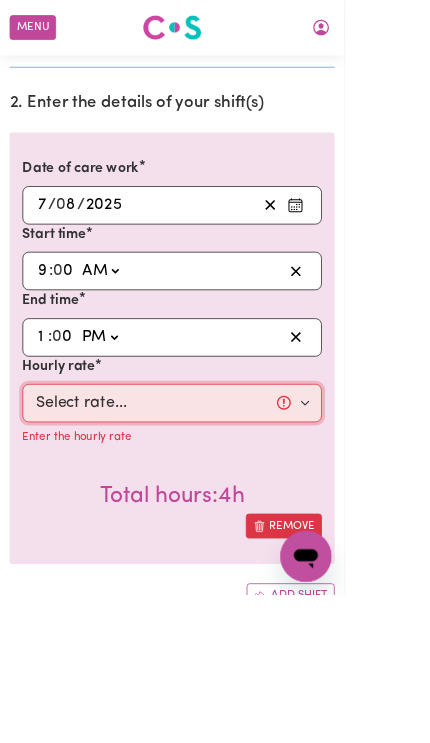 select on "45-Weekday" 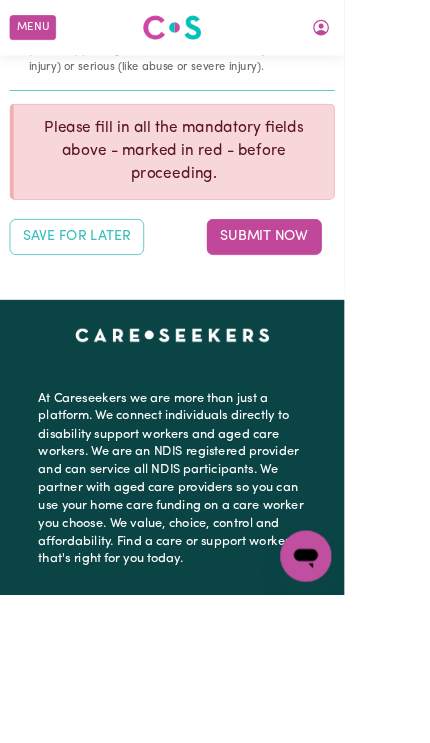 click on "Submit Now" at bounding box center [330, 296] 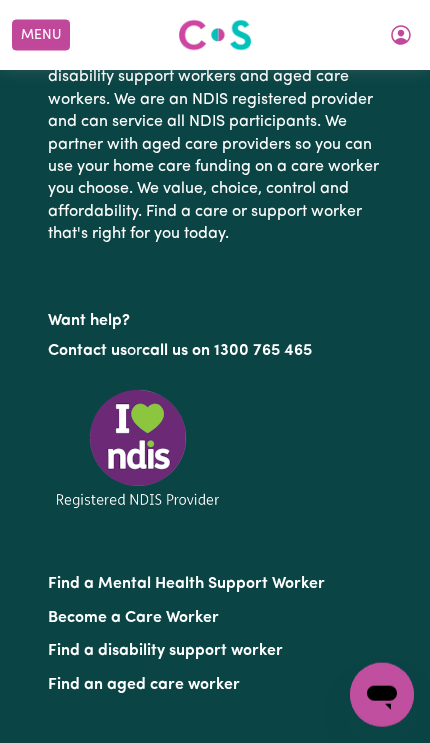 scroll, scrollTop: 0, scrollLeft: 0, axis: both 